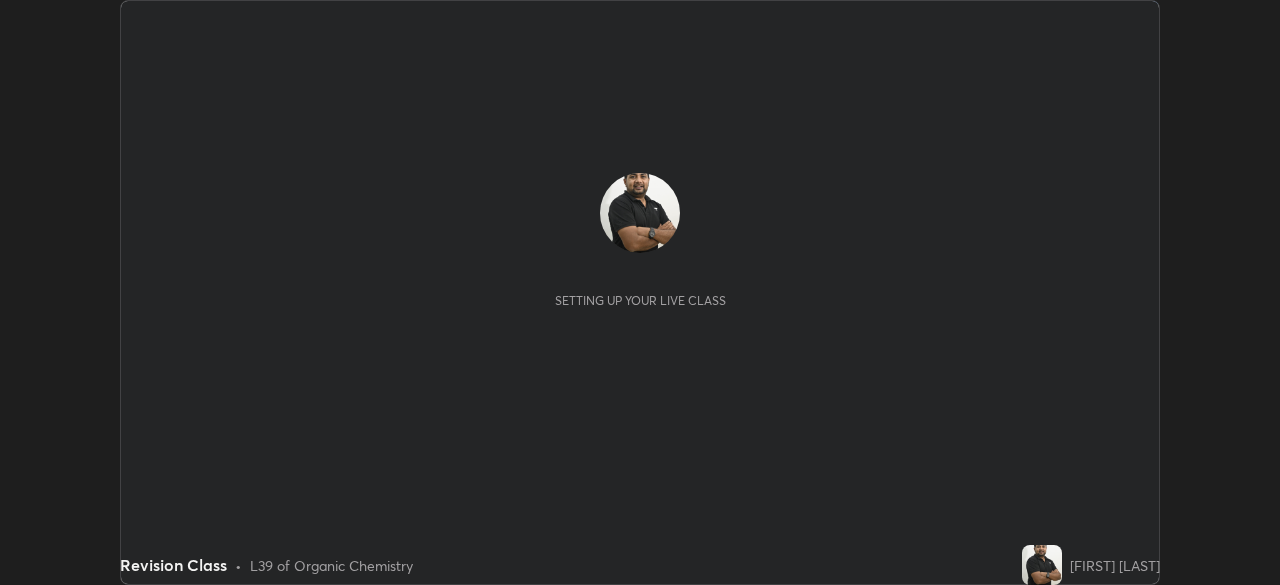 scroll, scrollTop: 0, scrollLeft: 0, axis: both 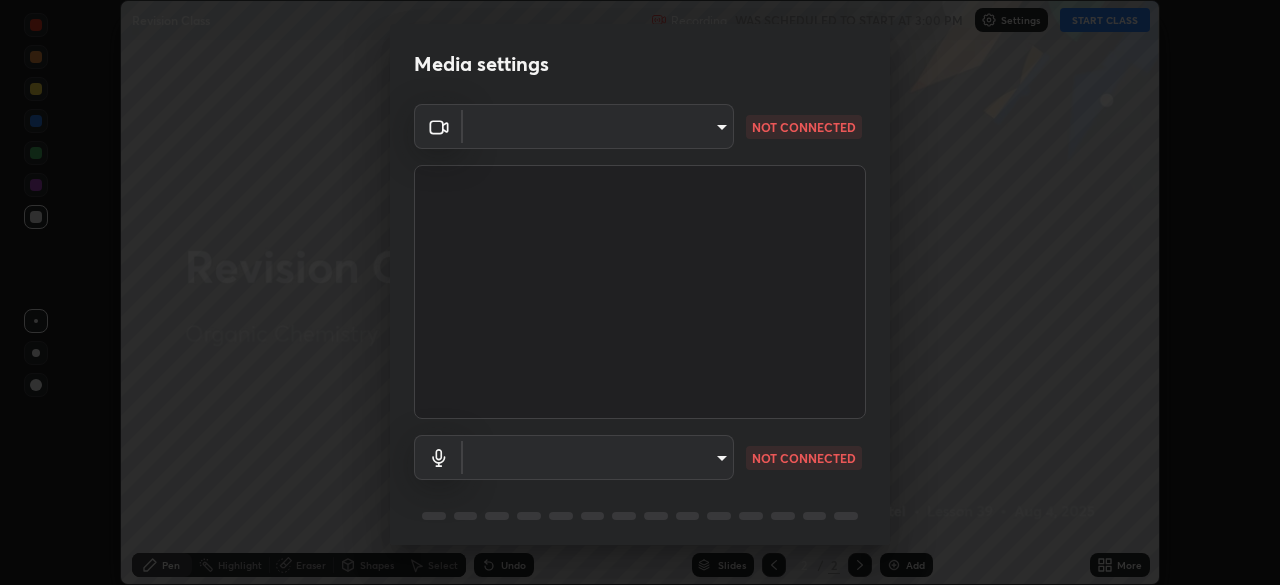 type on "55598c20c3627f74fde2fa62c56176c6afd958eb63f7086a397ce1464aa3371d" 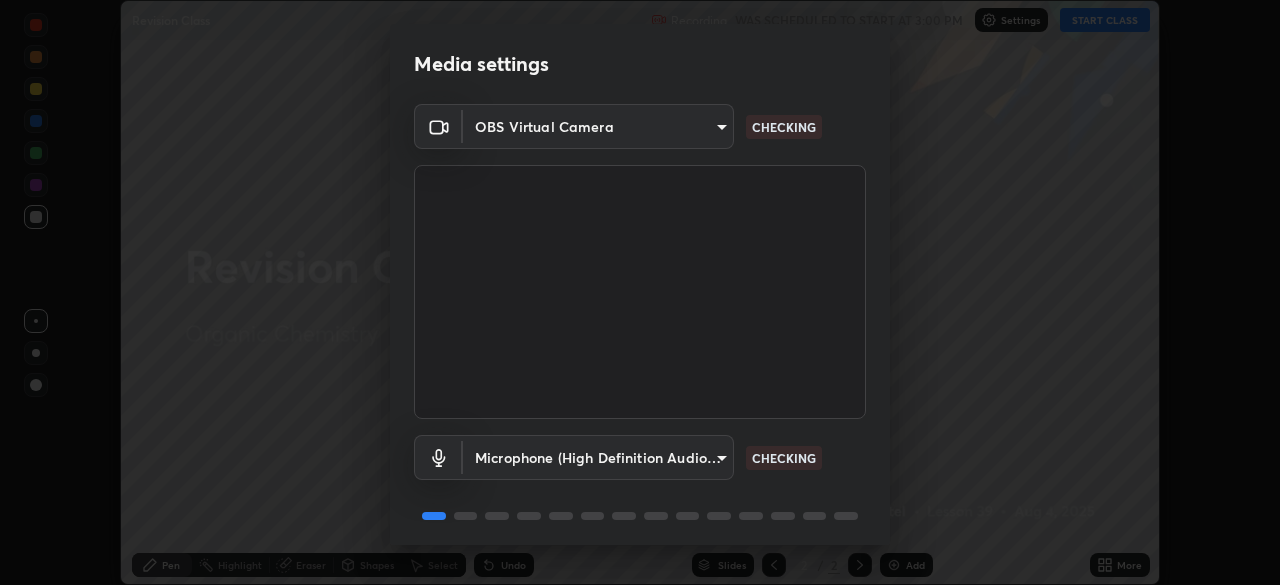 scroll, scrollTop: 71, scrollLeft: 0, axis: vertical 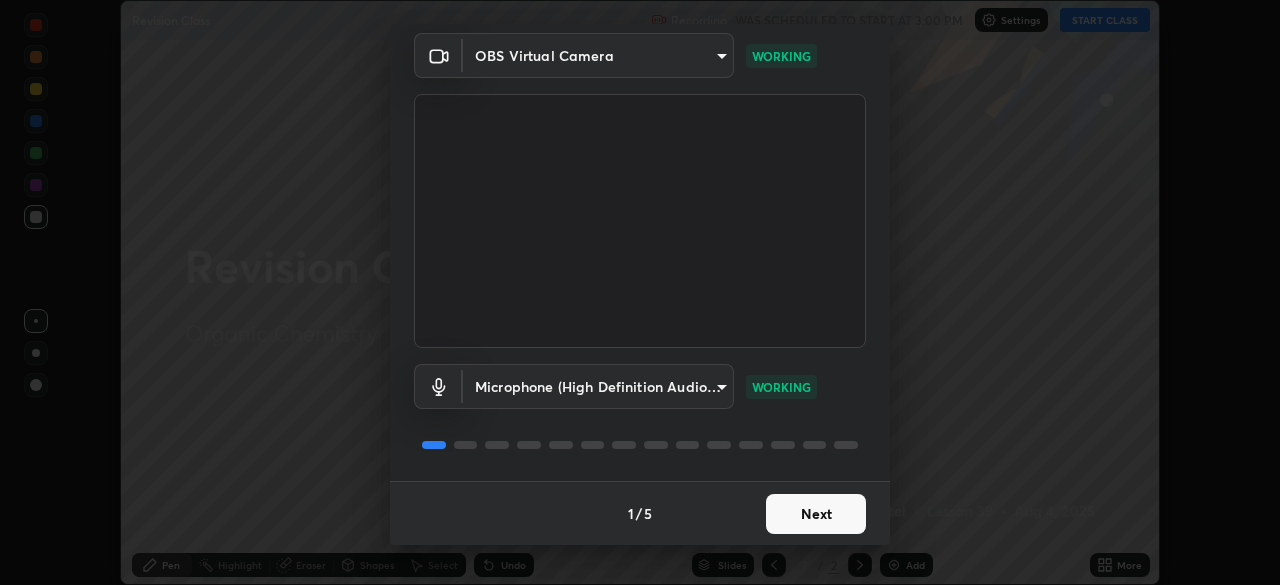 click on "Media settings OBS Virtual Camera [HASH] WORKING Microphone (High Definition Audio Device) [HASH] WORKING 1 / 5 Next" at bounding box center (640, 292) 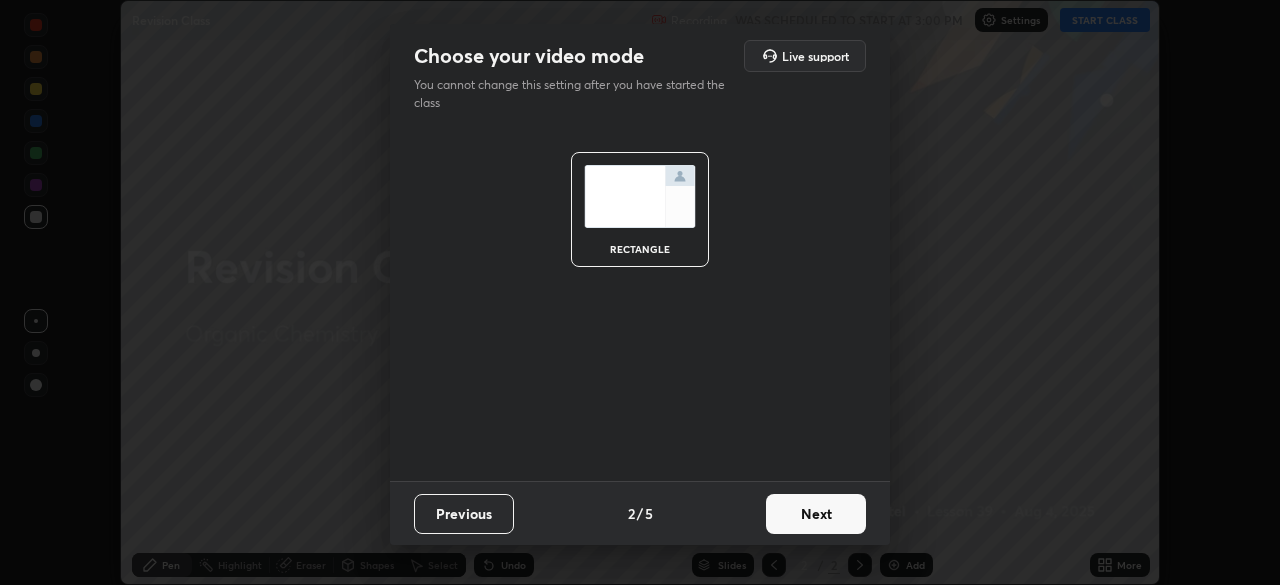 click on "Next" at bounding box center (816, 514) 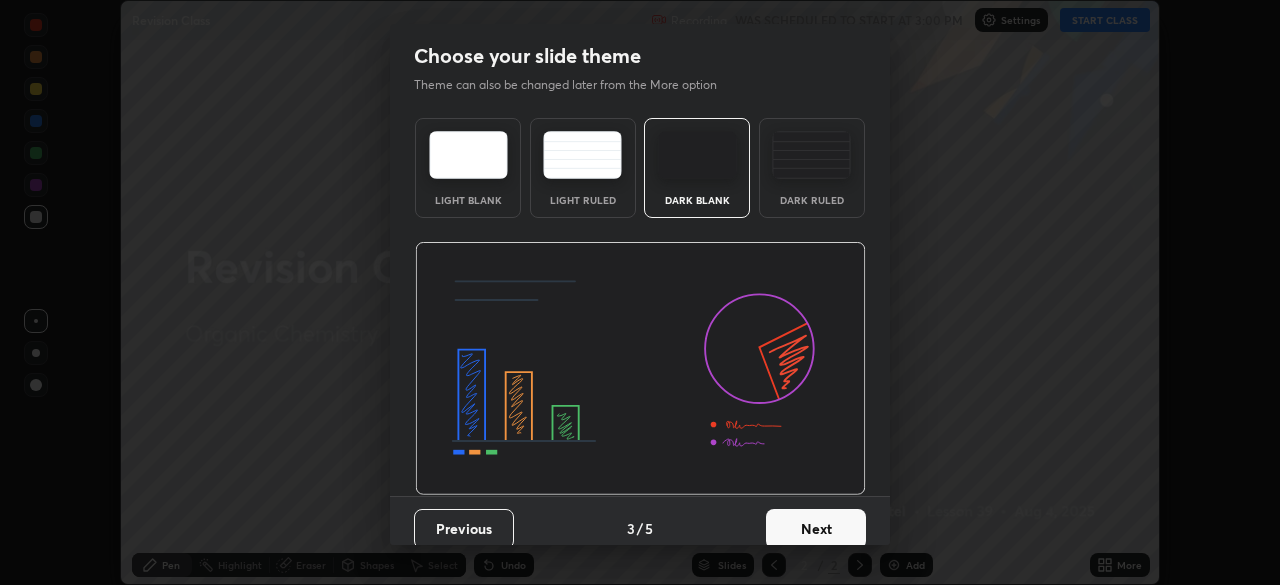click on "Next" at bounding box center [816, 529] 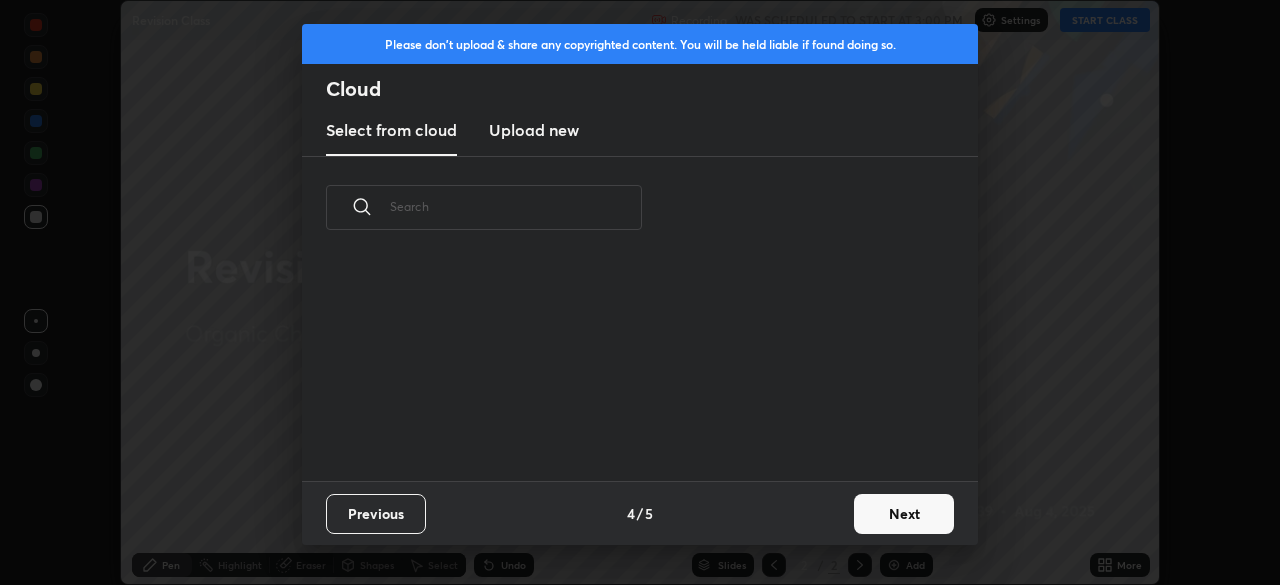 click on "Next" at bounding box center (904, 514) 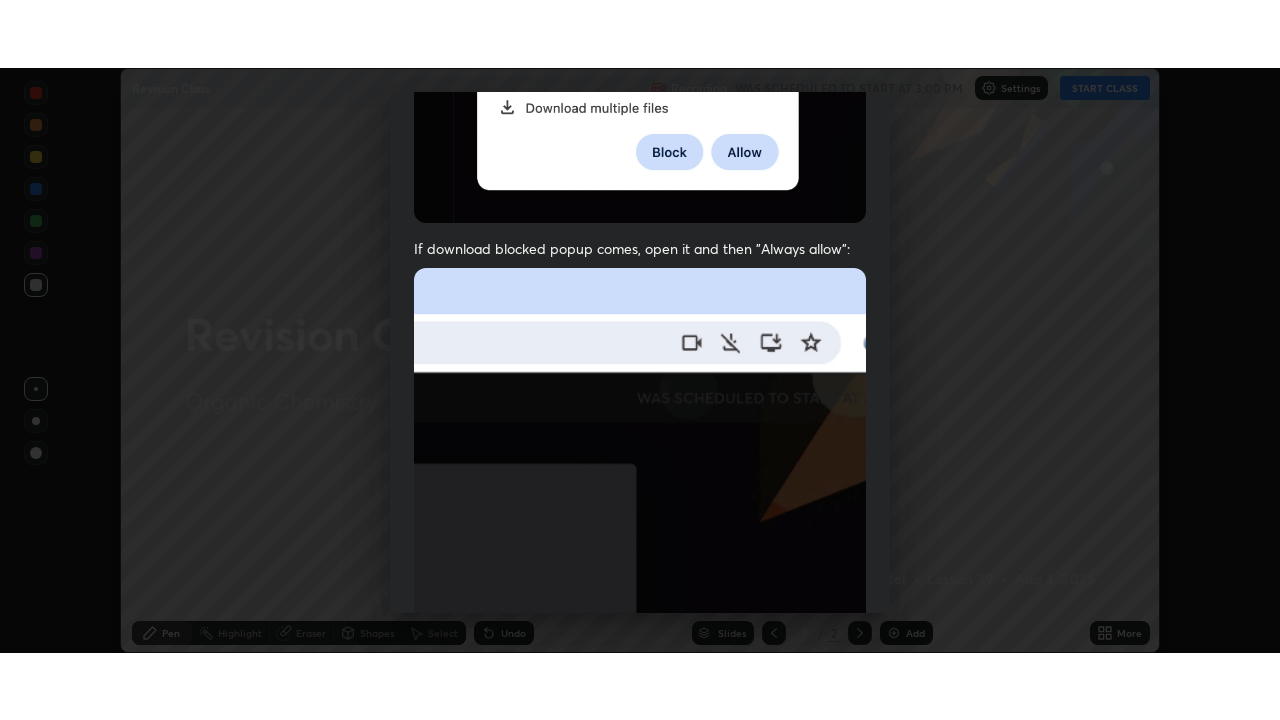 scroll, scrollTop: 479, scrollLeft: 0, axis: vertical 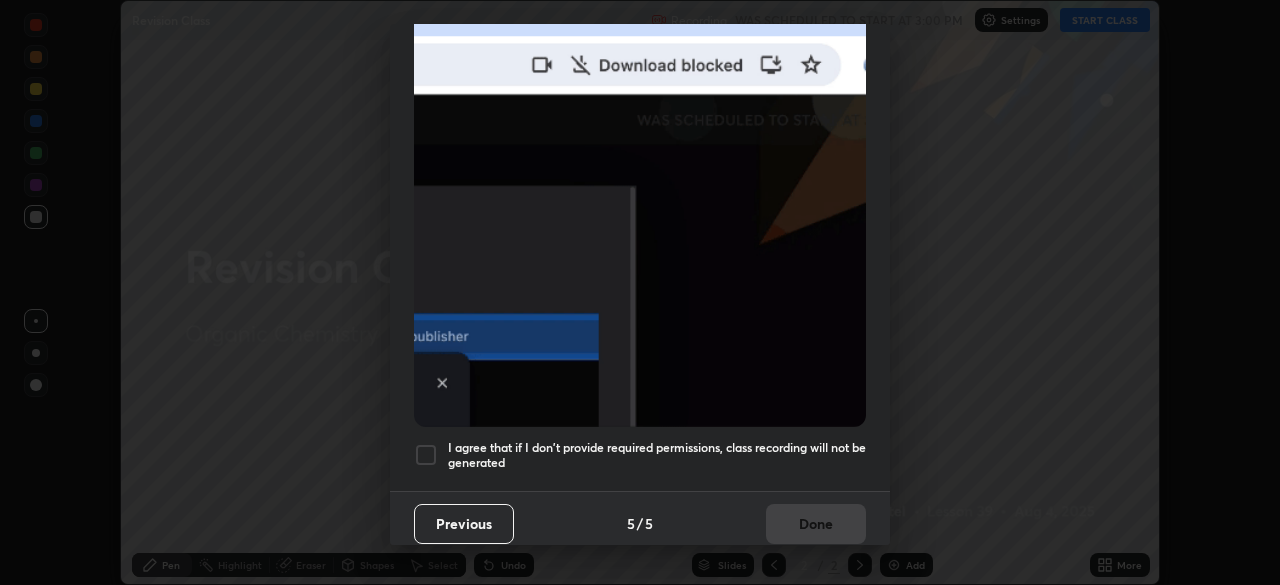 click on "I agree that if I don't provide required permissions, class recording will not be generated" at bounding box center (657, 455) 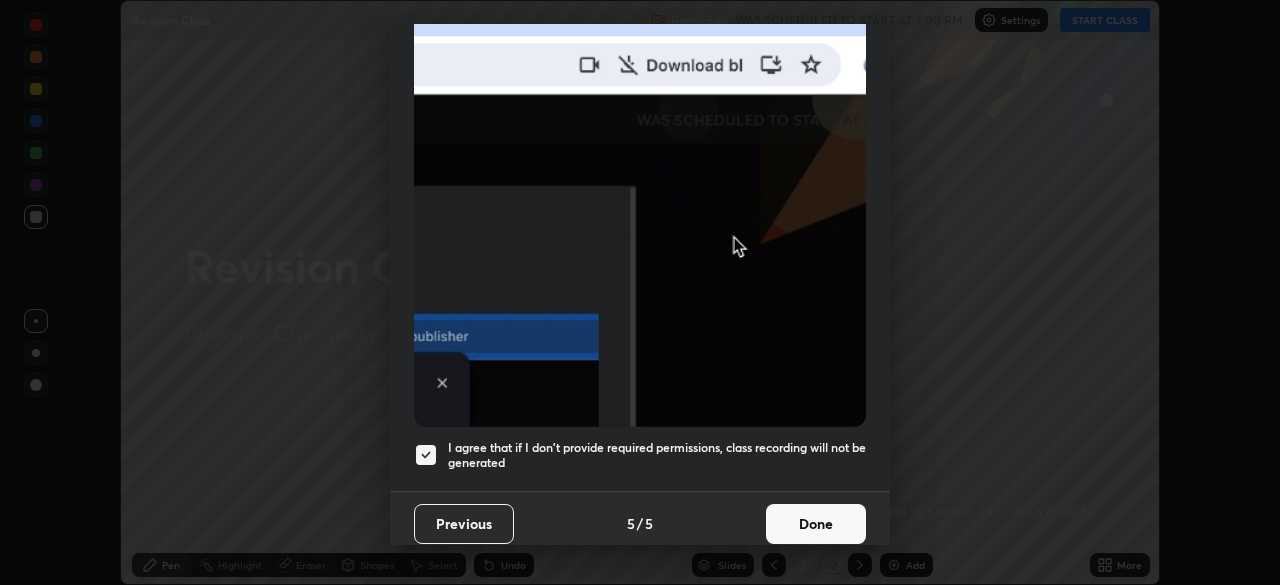 click on "Done" at bounding box center [816, 524] 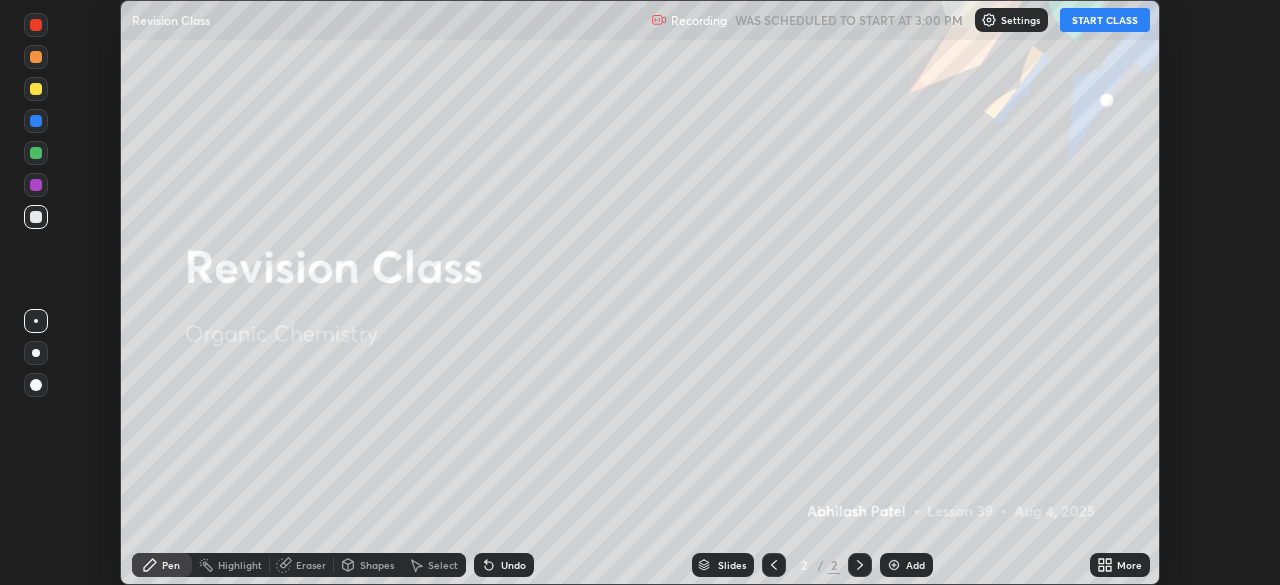click on "START CLASS" at bounding box center [1105, 20] 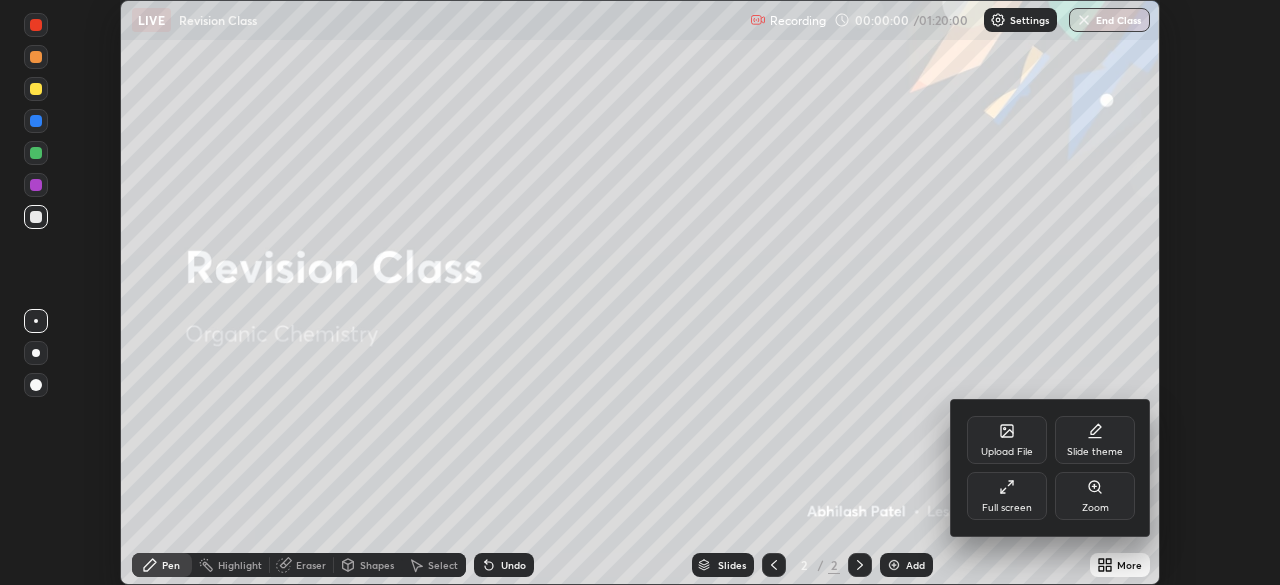 click on "Full screen" at bounding box center [1007, 496] 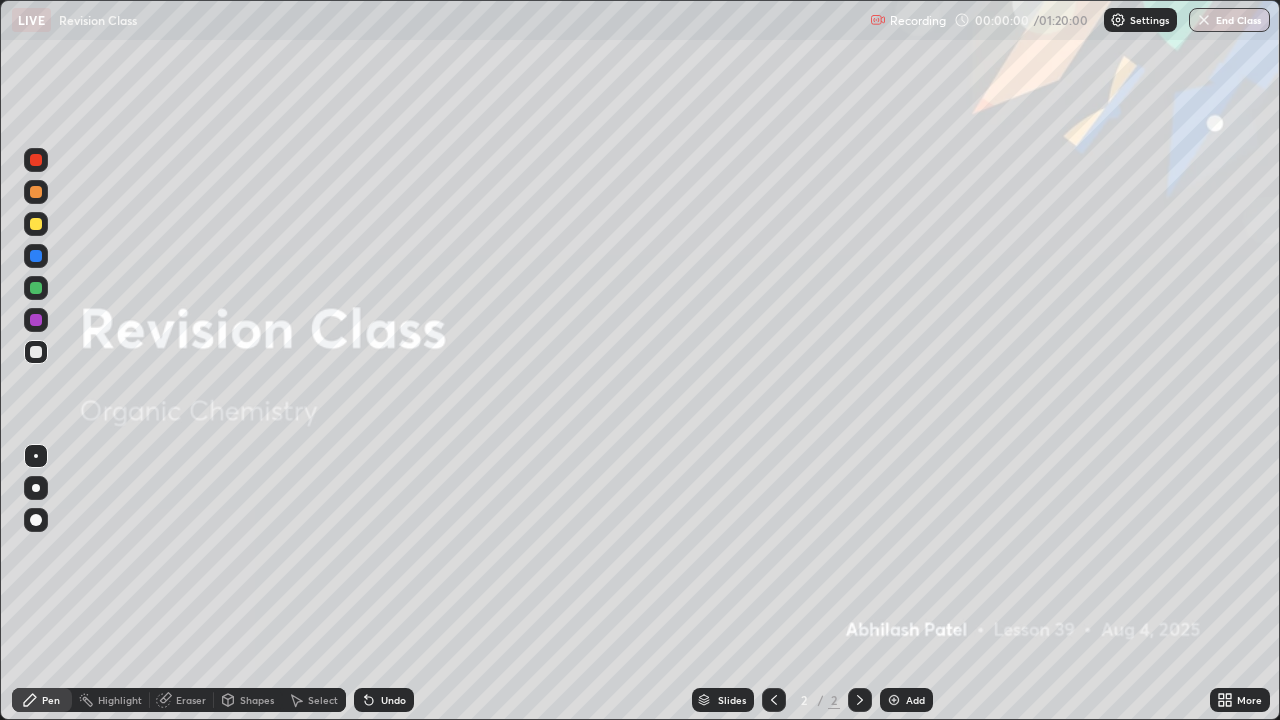 scroll, scrollTop: 99280, scrollLeft: 98720, axis: both 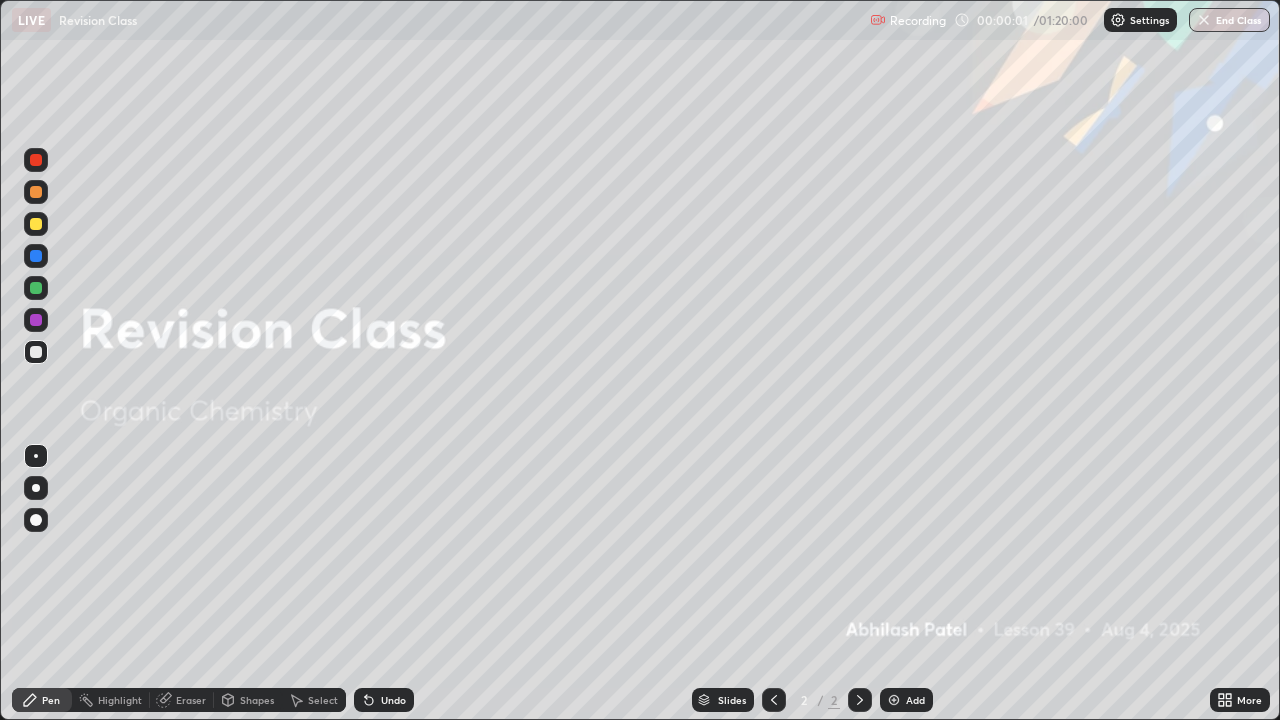 click on "Add" at bounding box center (915, 700) 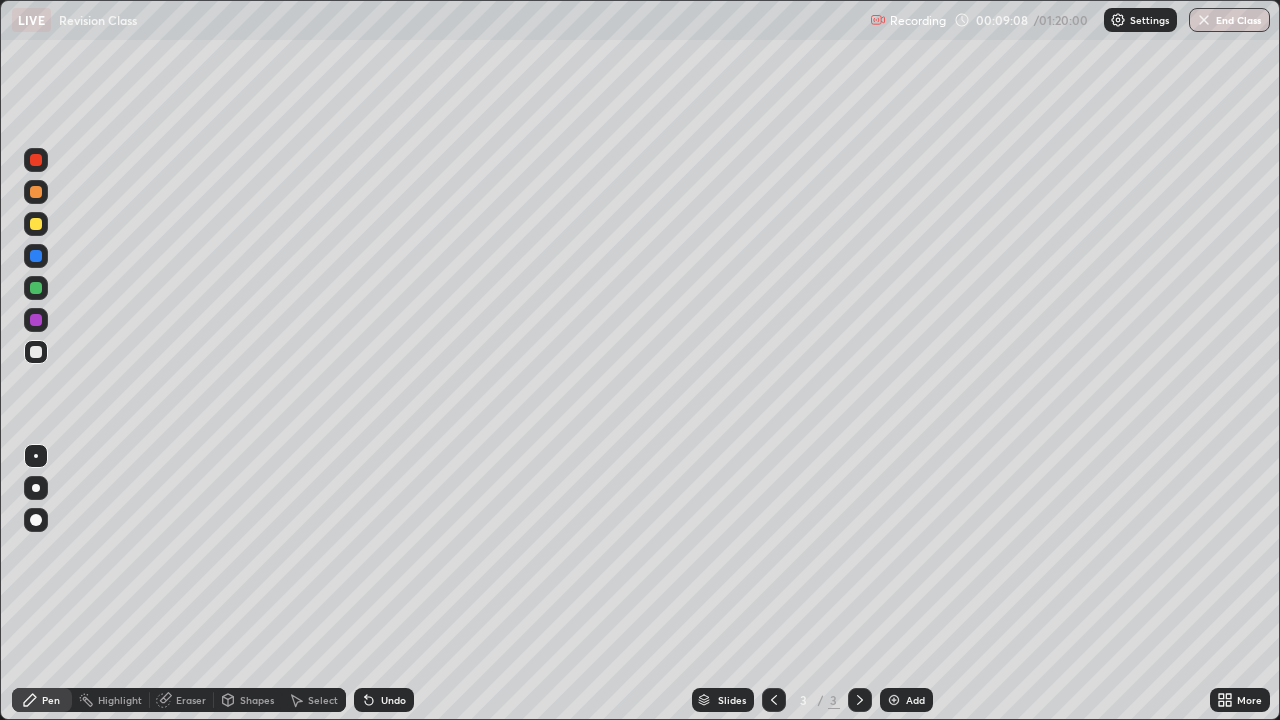 click at bounding box center (36, 488) 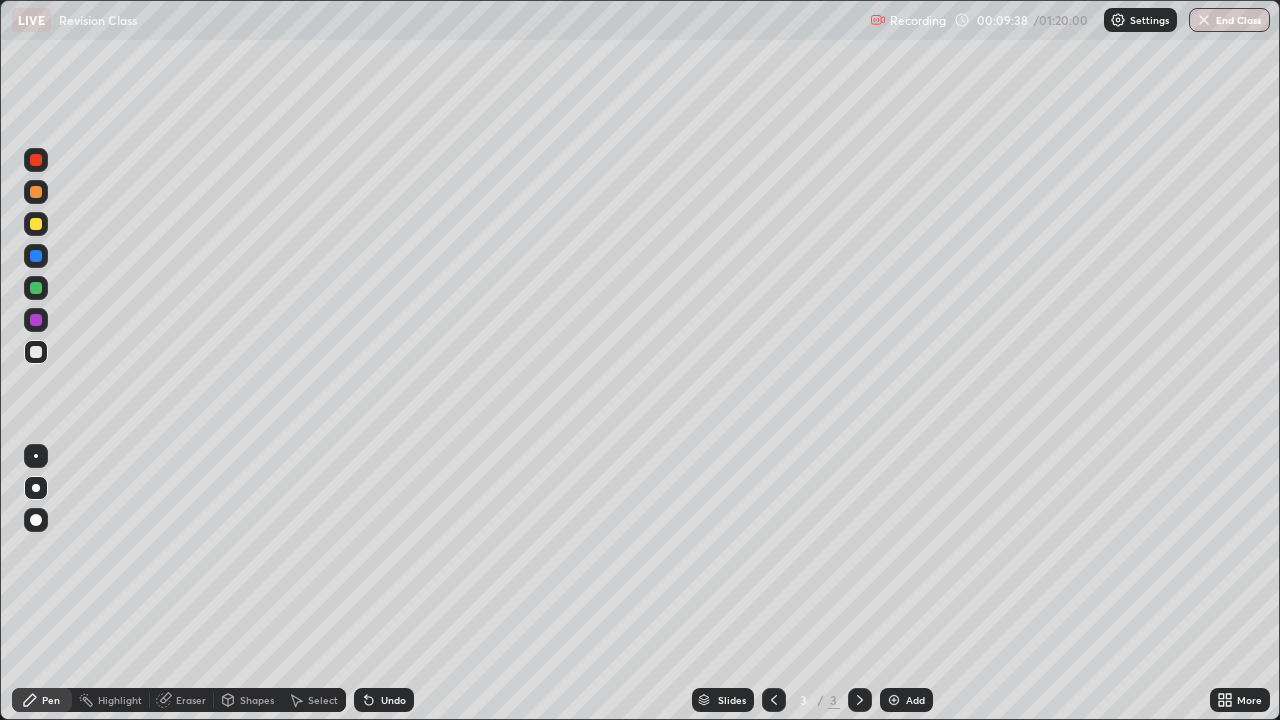 click on "Undo" at bounding box center [393, 700] 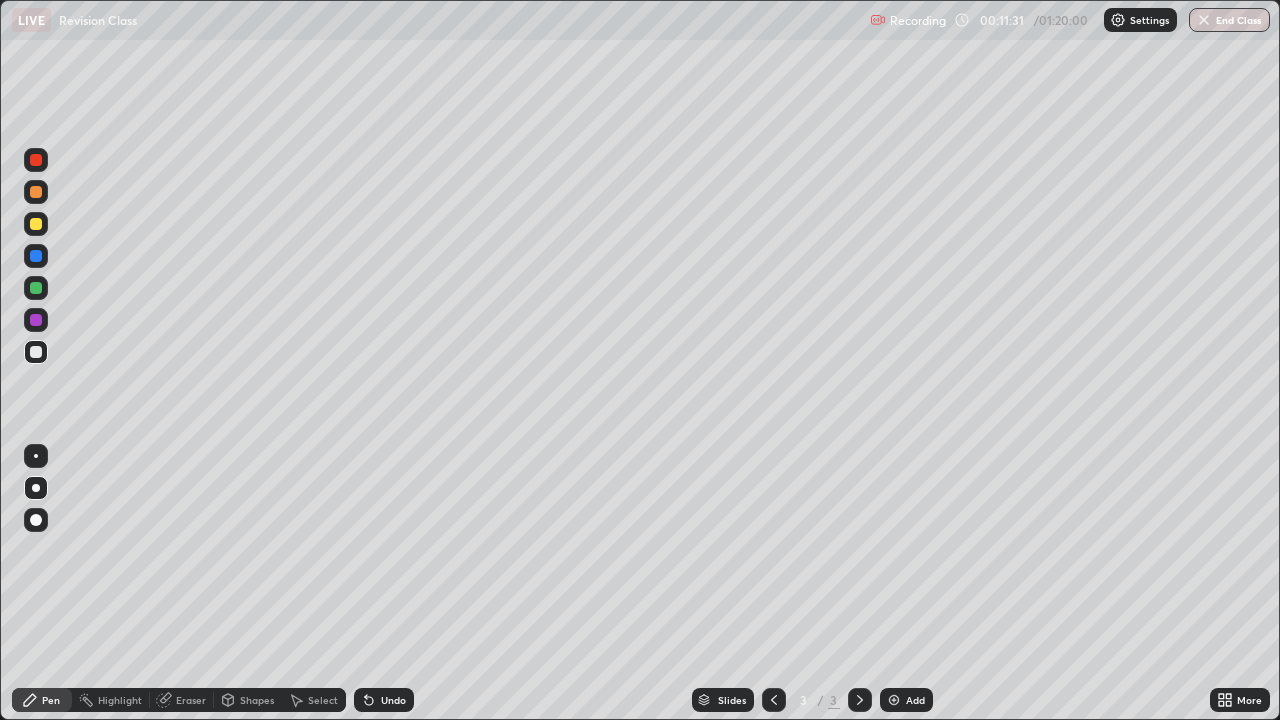 click on "Add" at bounding box center (915, 700) 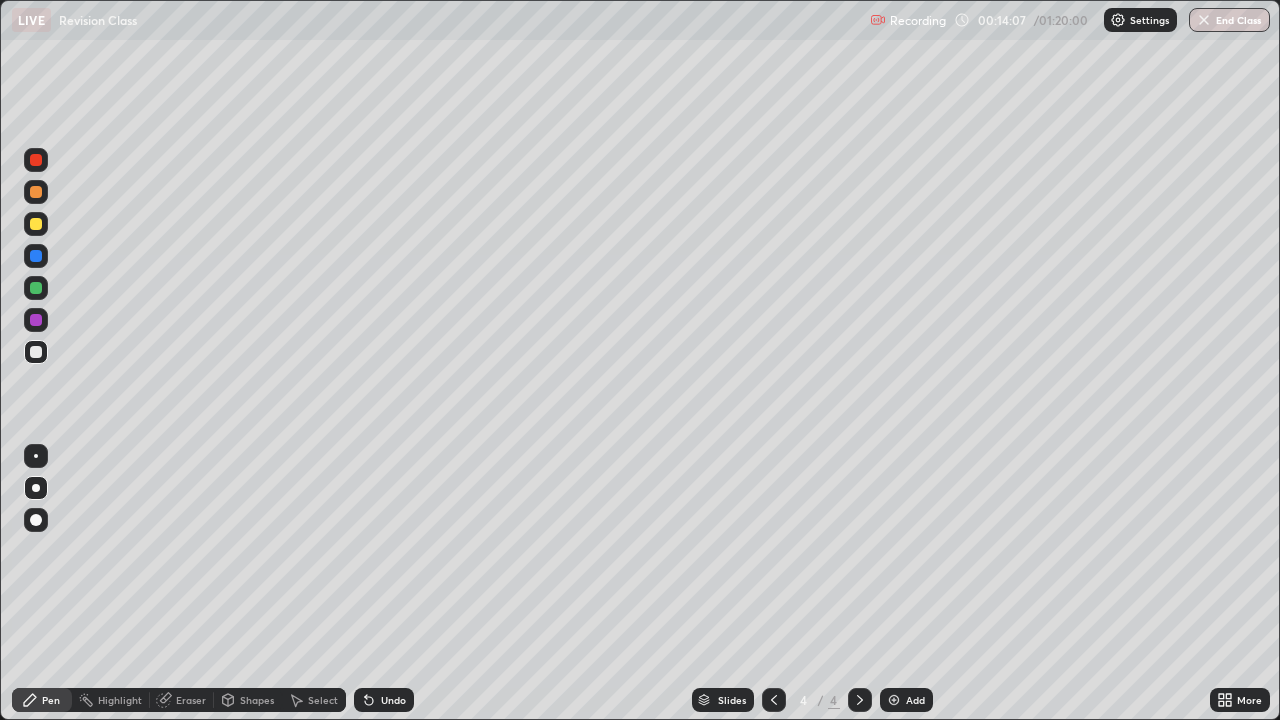 click on "Add" at bounding box center (906, 700) 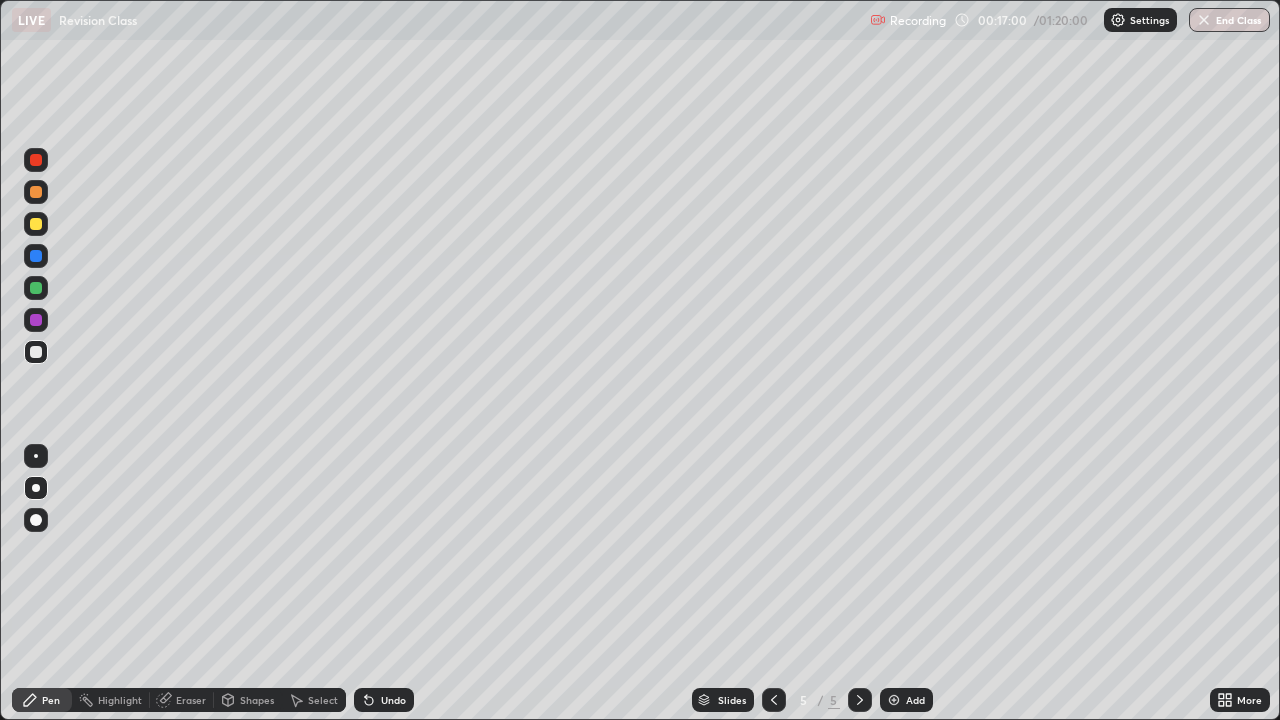 click on "Add" at bounding box center [915, 700] 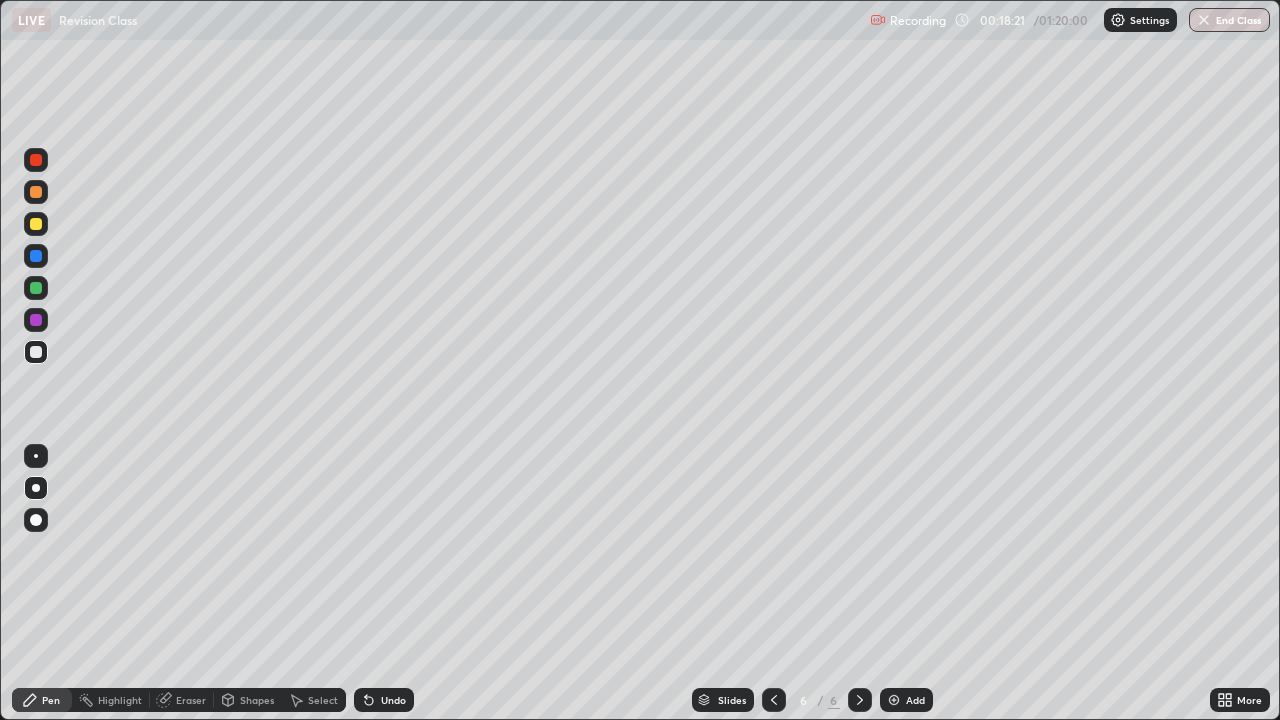 click at bounding box center (36, 224) 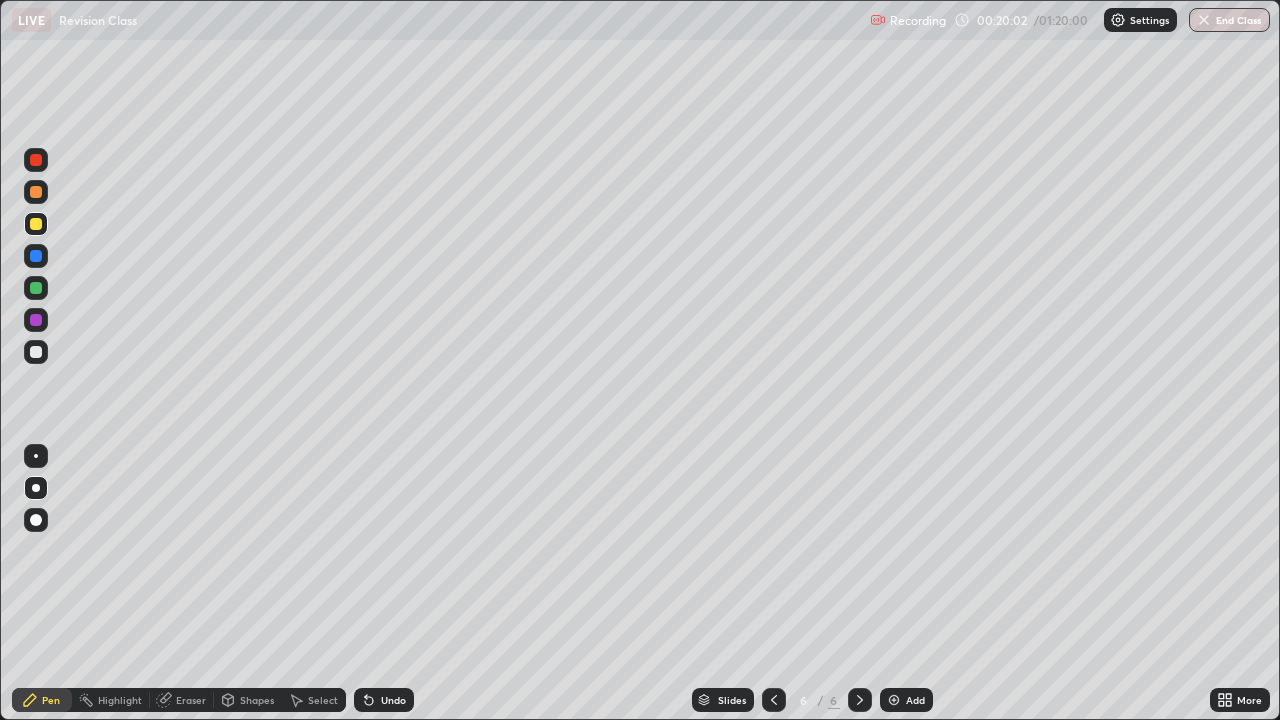 click on "Undo" at bounding box center [384, 700] 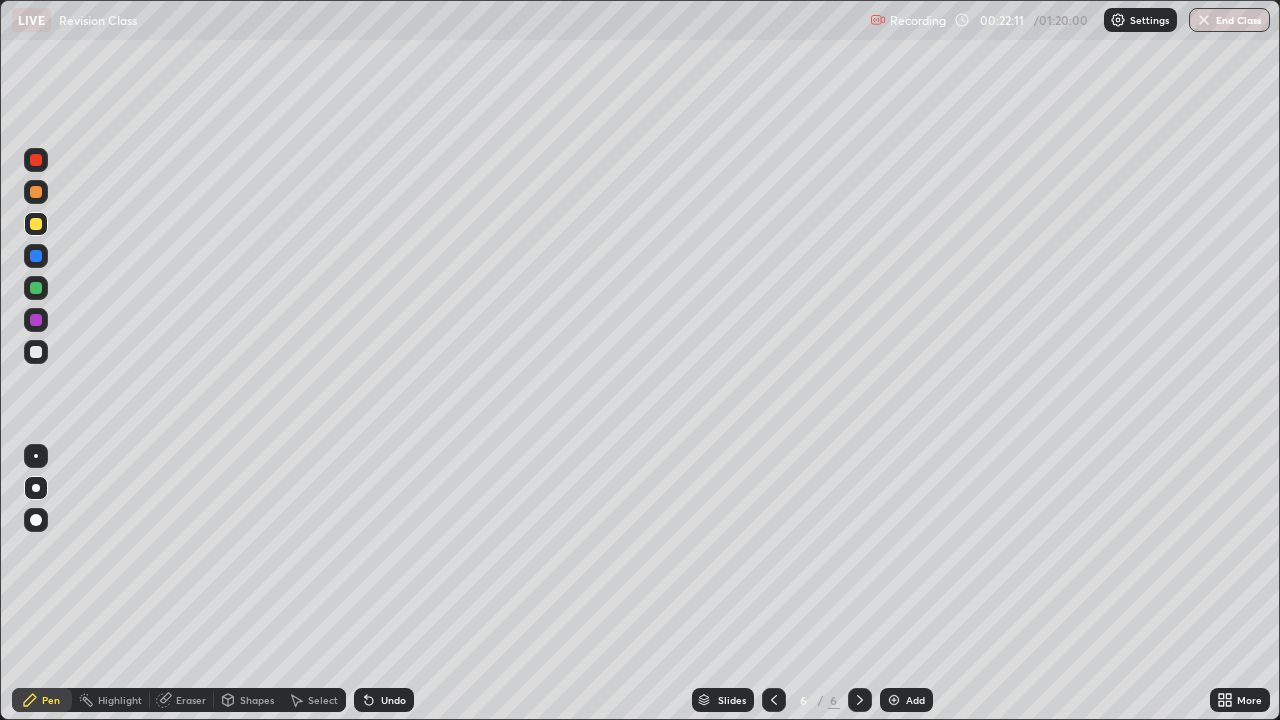 click on "Undo" at bounding box center [384, 700] 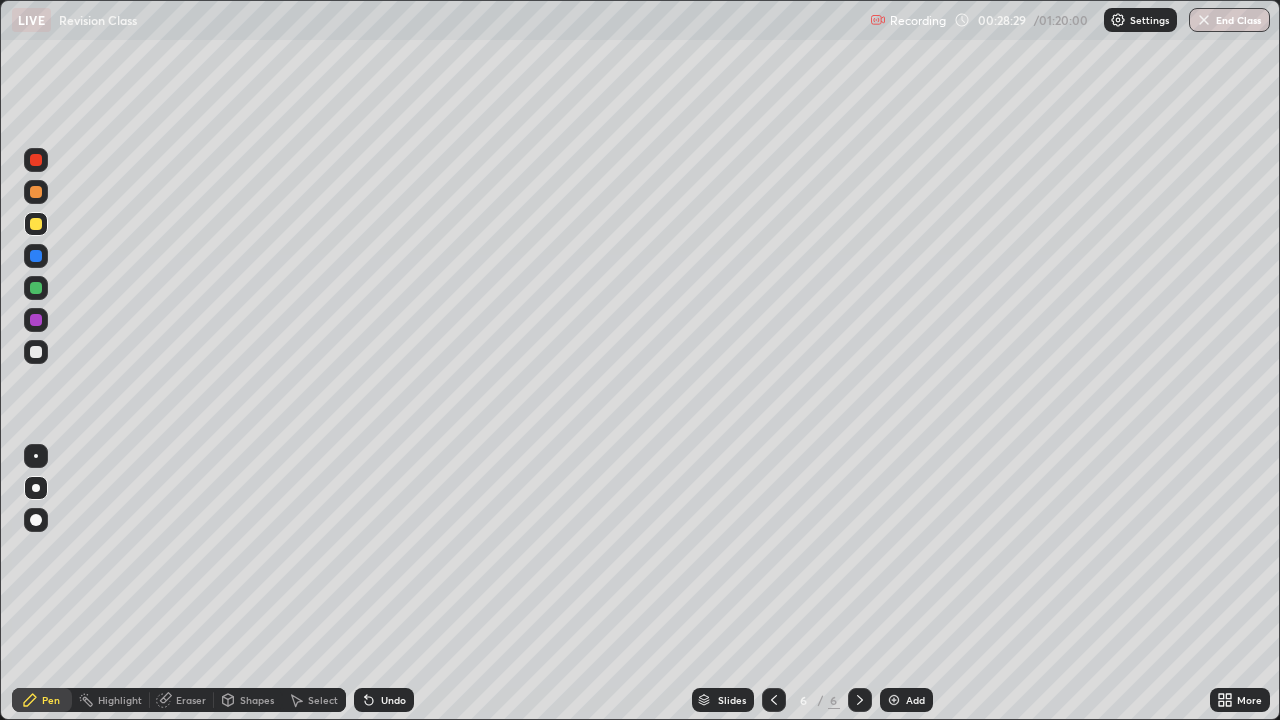 click on "Add" at bounding box center (915, 700) 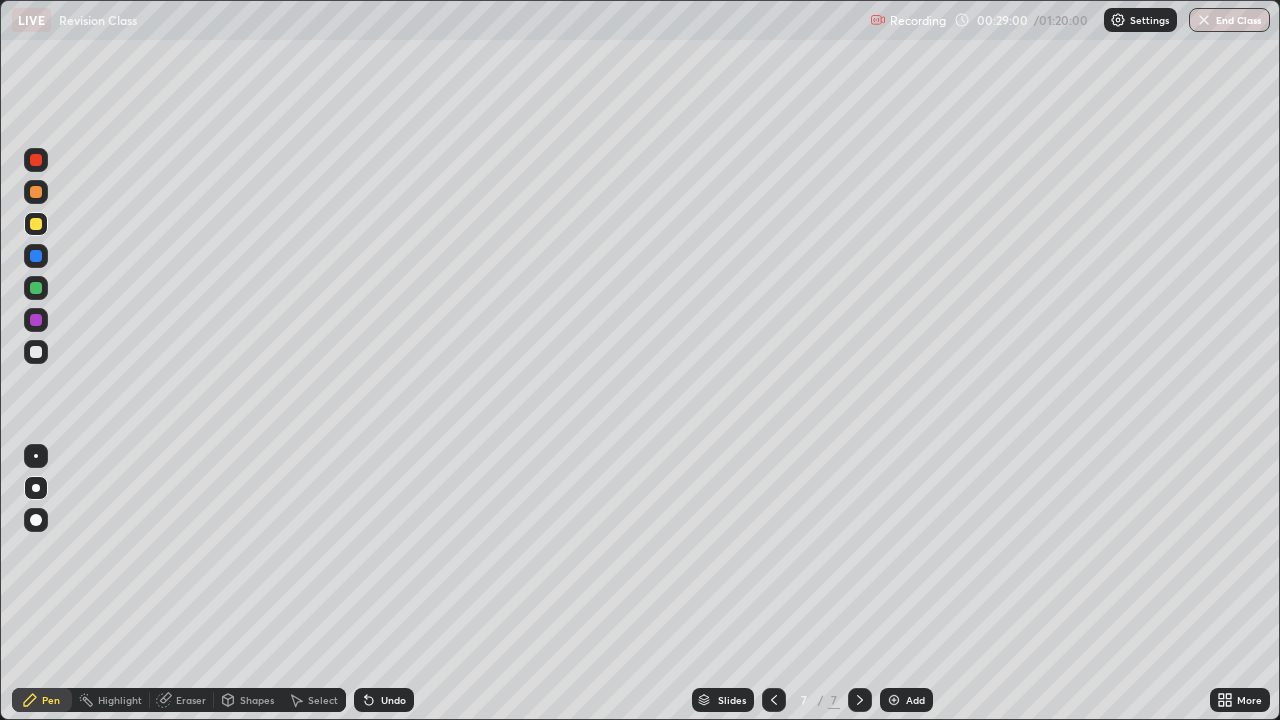 click on "Undo" at bounding box center (393, 700) 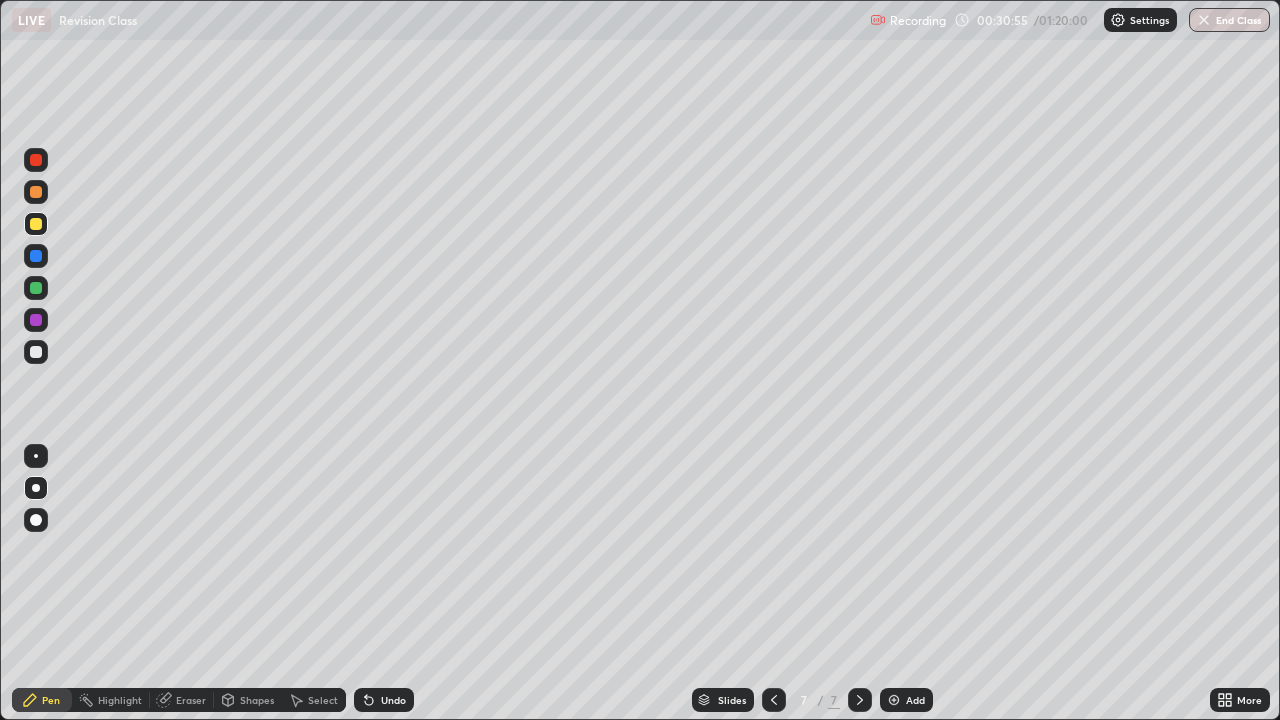 click on "Undo" at bounding box center (384, 700) 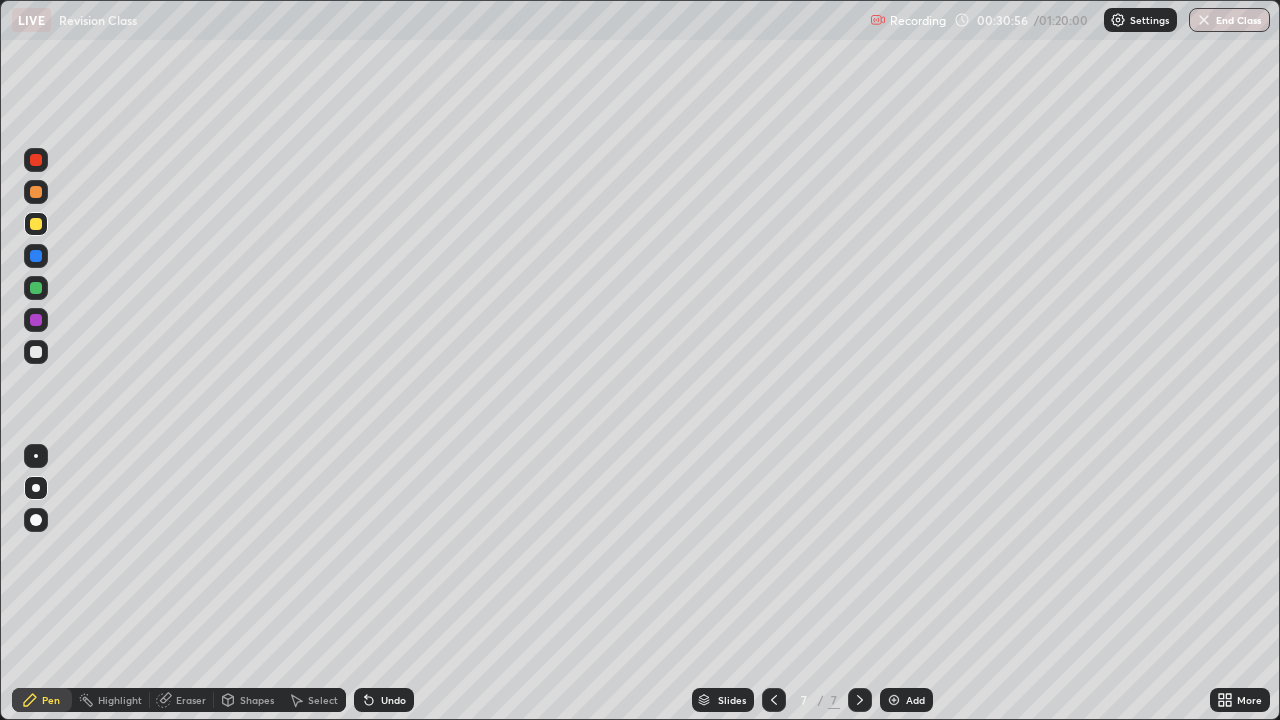 click on "Undo" at bounding box center (384, 700) 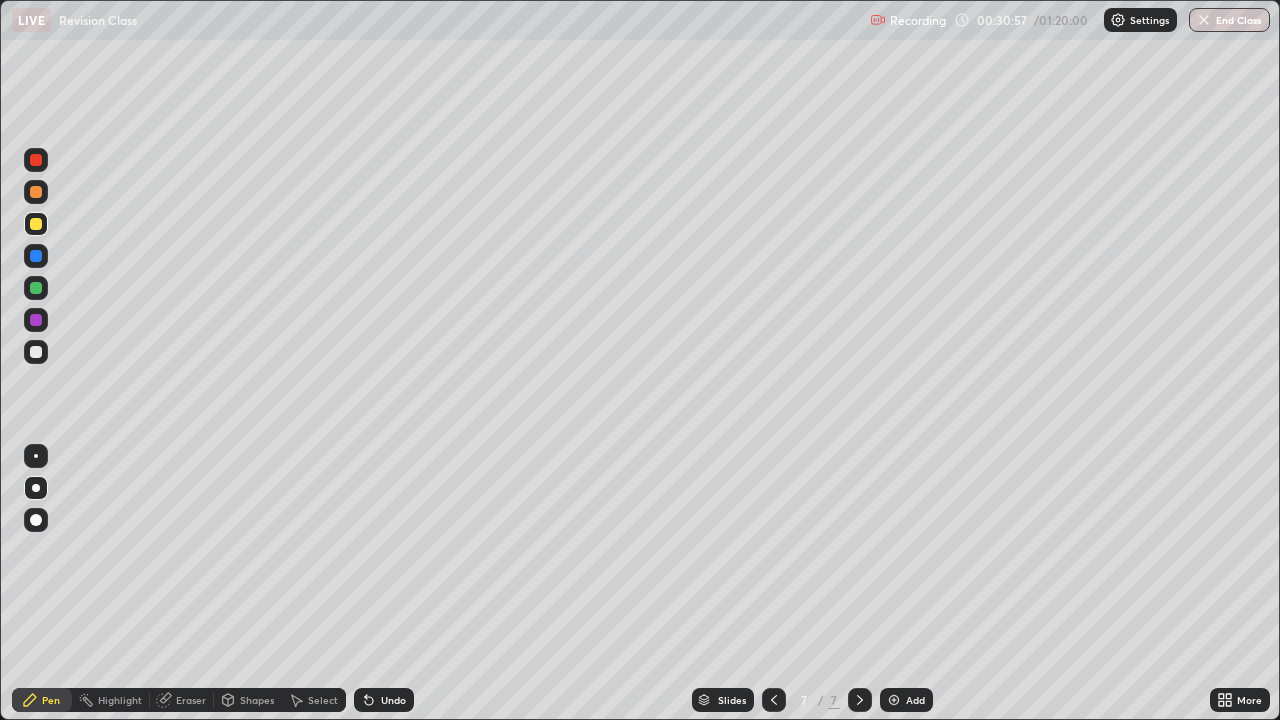 click on "Undo" at bounding box center (384, 700) 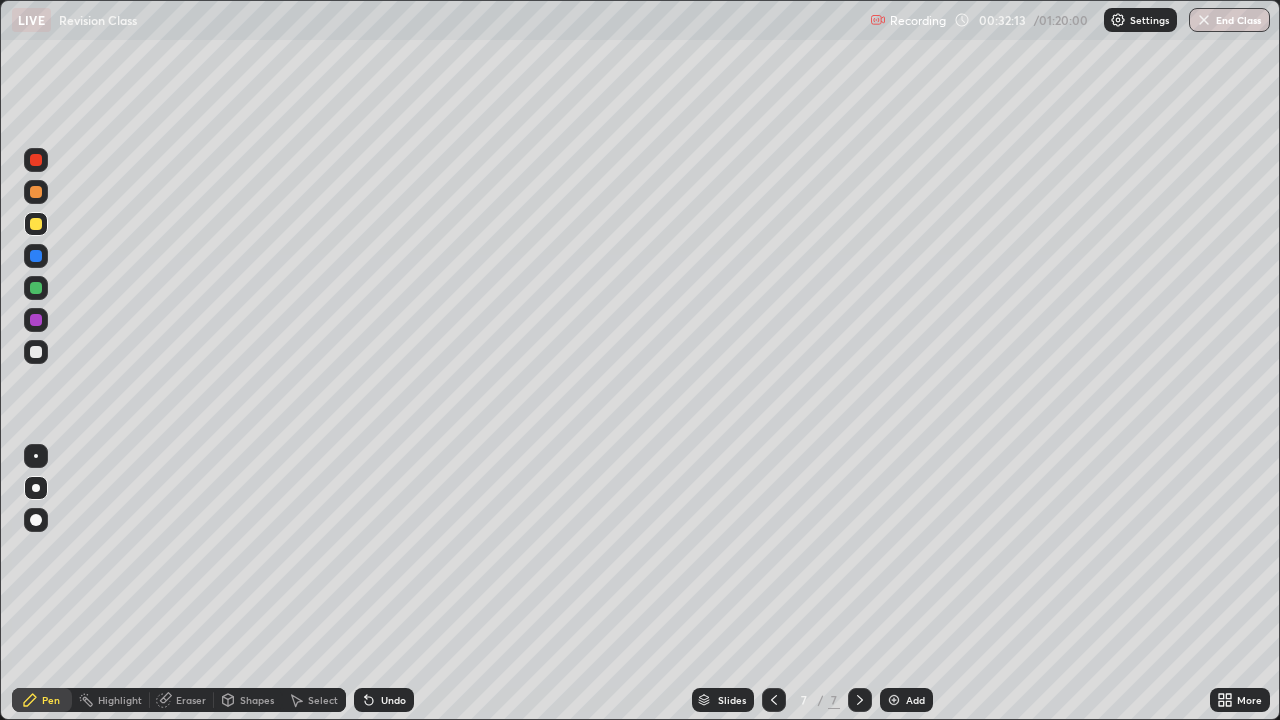 click on "Undo" at bounding box center (393, 700) 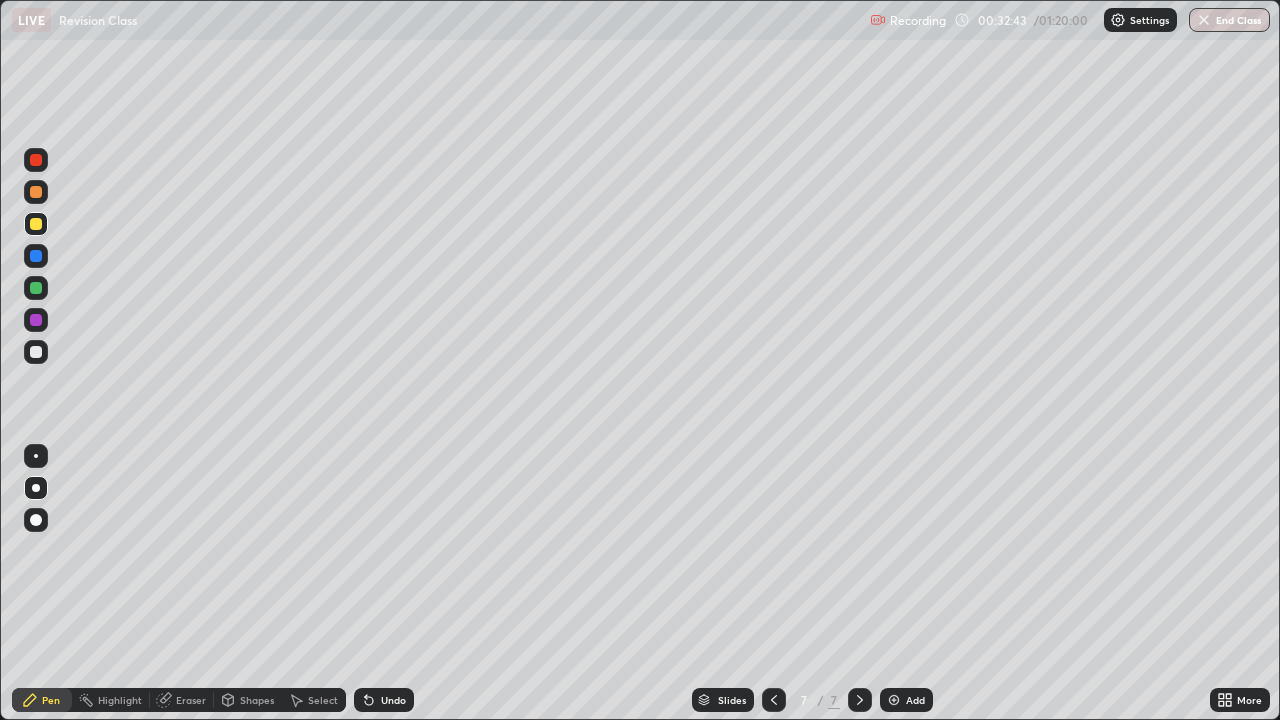 click on "Eraser" at bounding box center (191, 700) 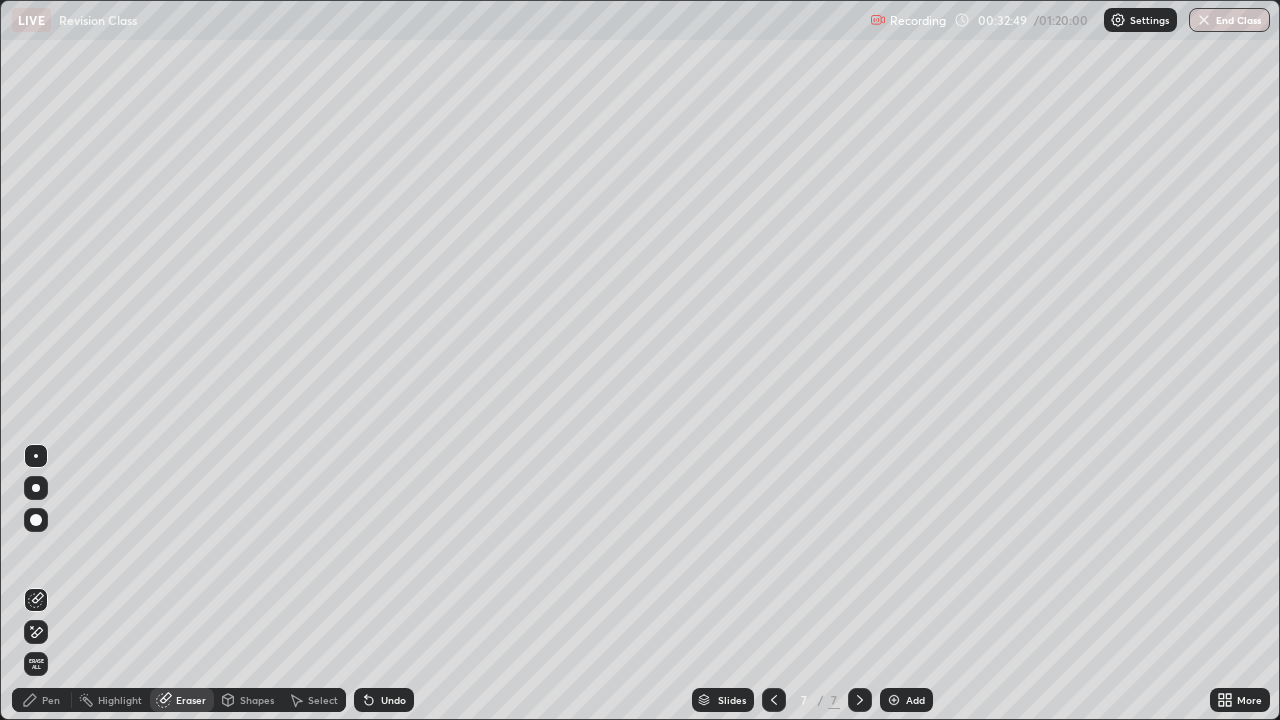 click on "Pen" at bounding box center [42, 700] 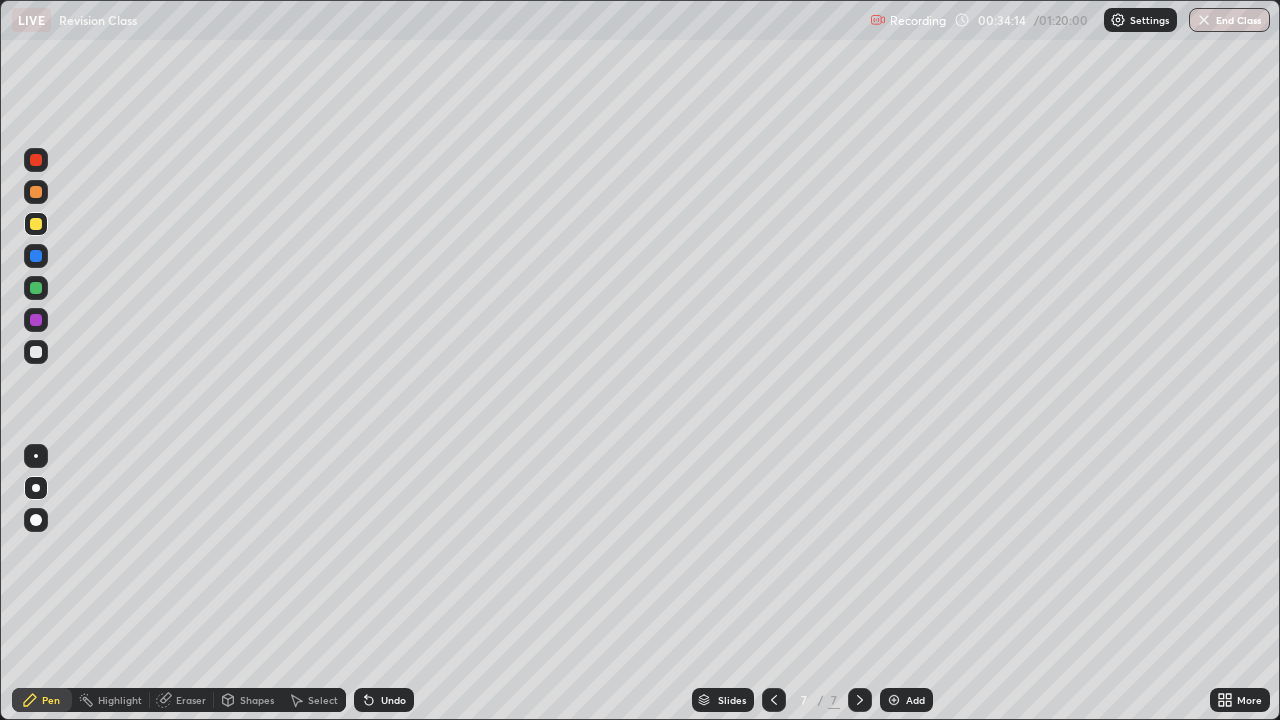 click on "Undo" at bounding box center (384, 700) 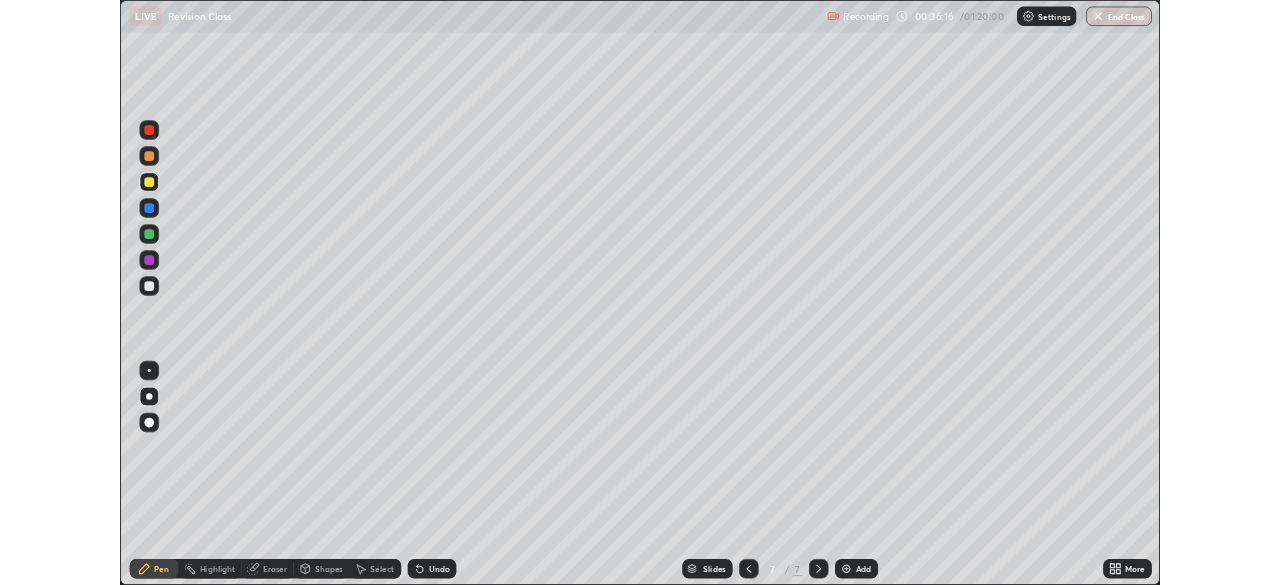 scroll, scrollTop: 585, scrollLeft: 1280, axis: both 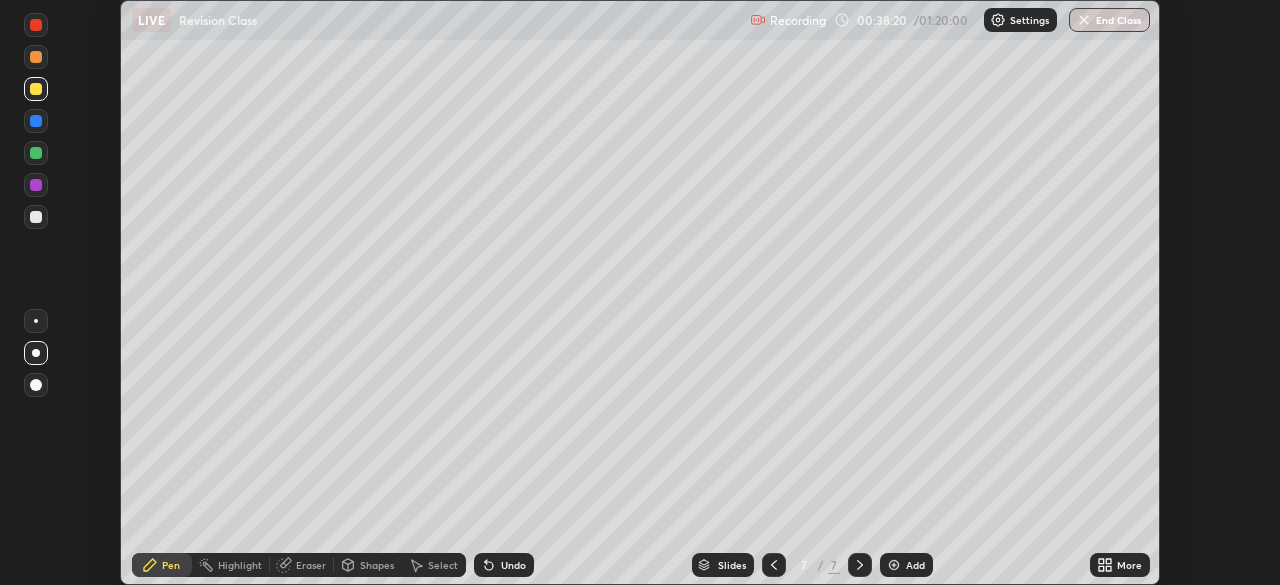 click 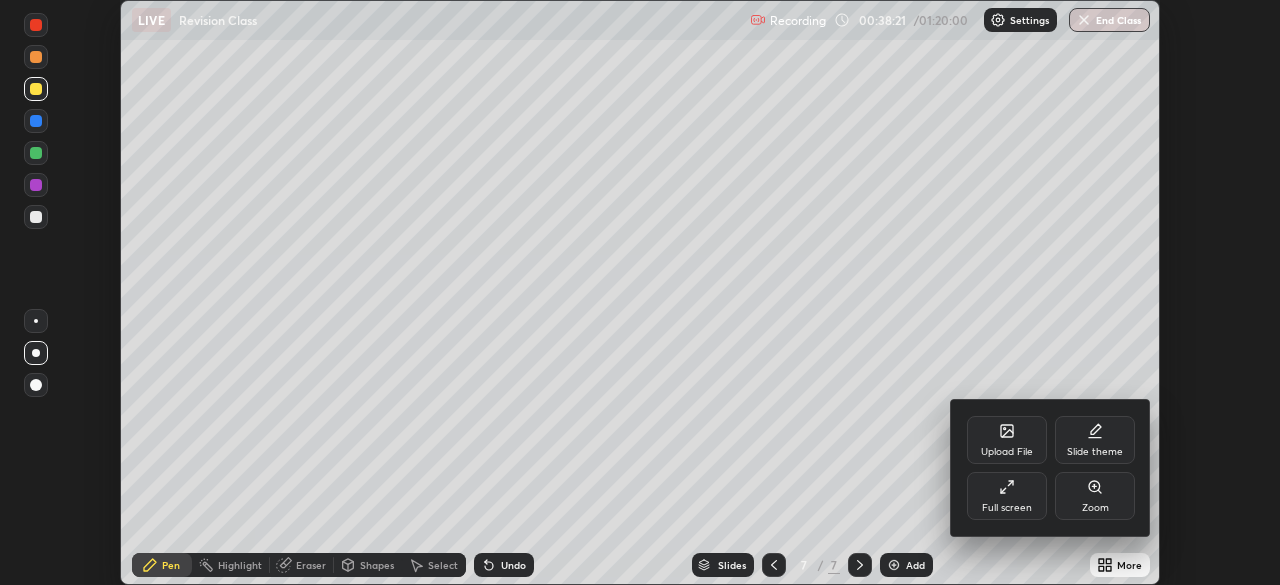 click on "Full screen" at bounding box center [1007, 496] 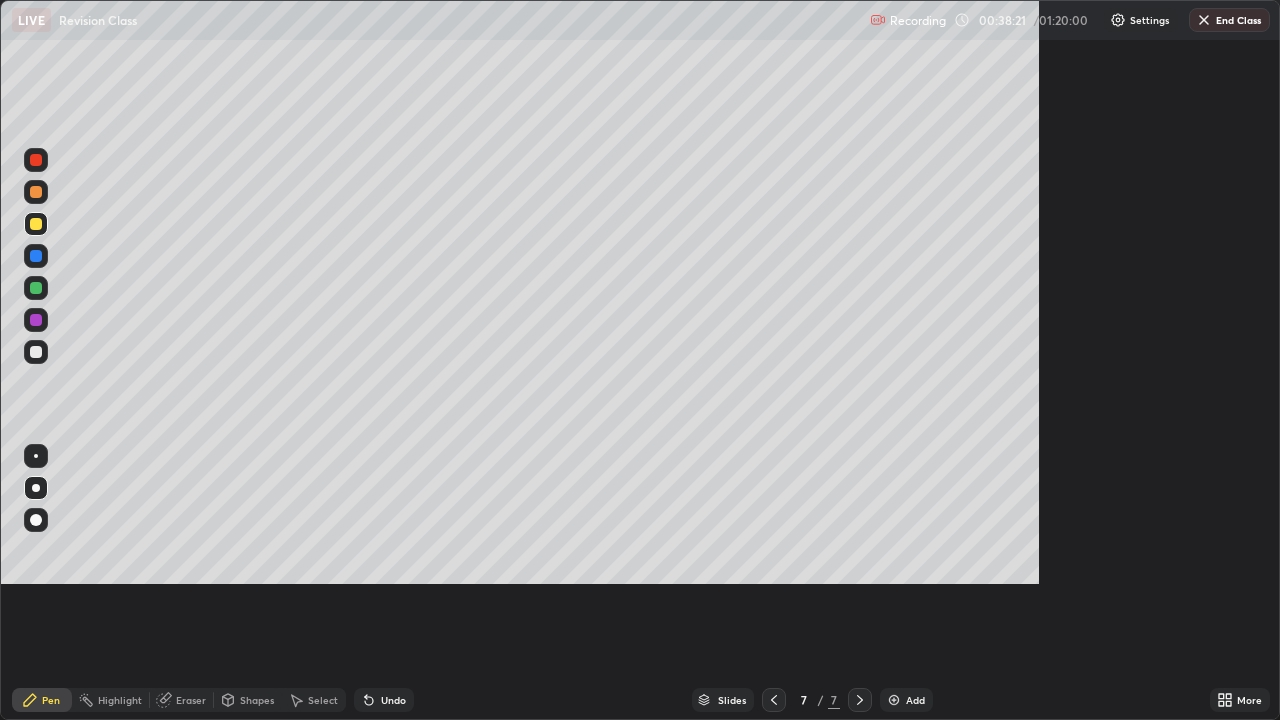 scroll, scrollTop: 99280, scrollLeft: 98720, axis: both 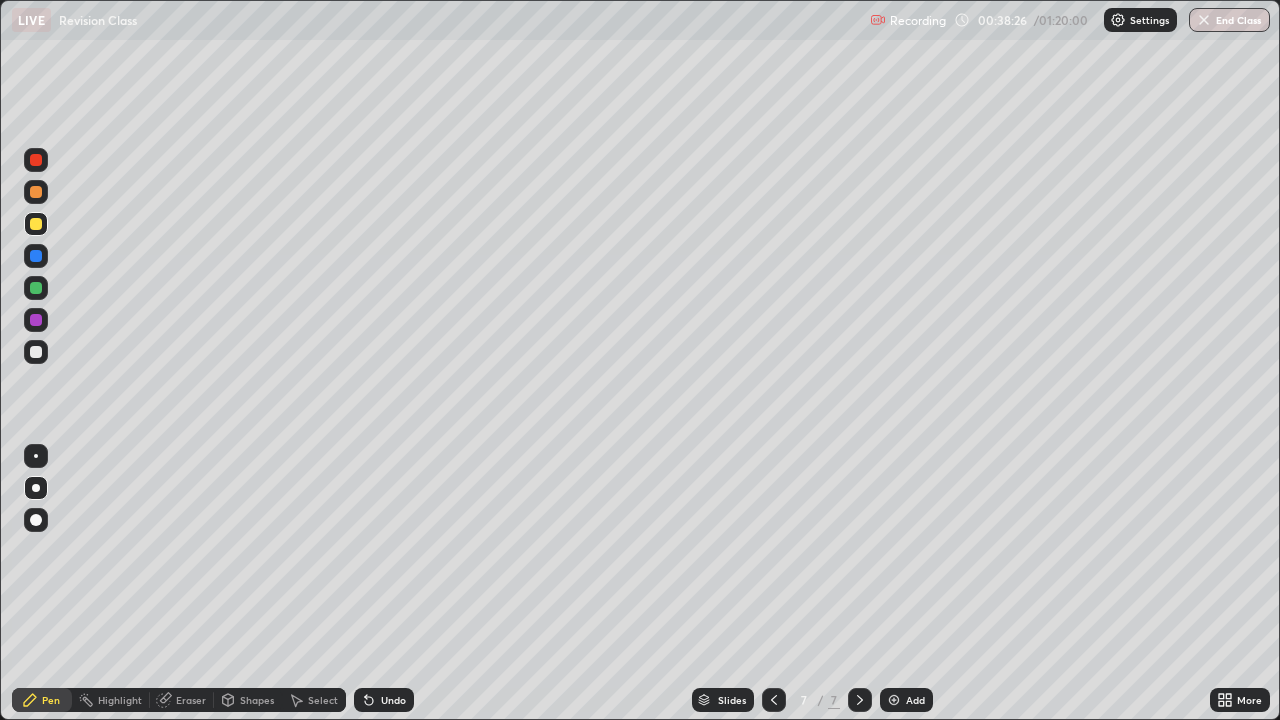 click at bounding box center [894, 700] 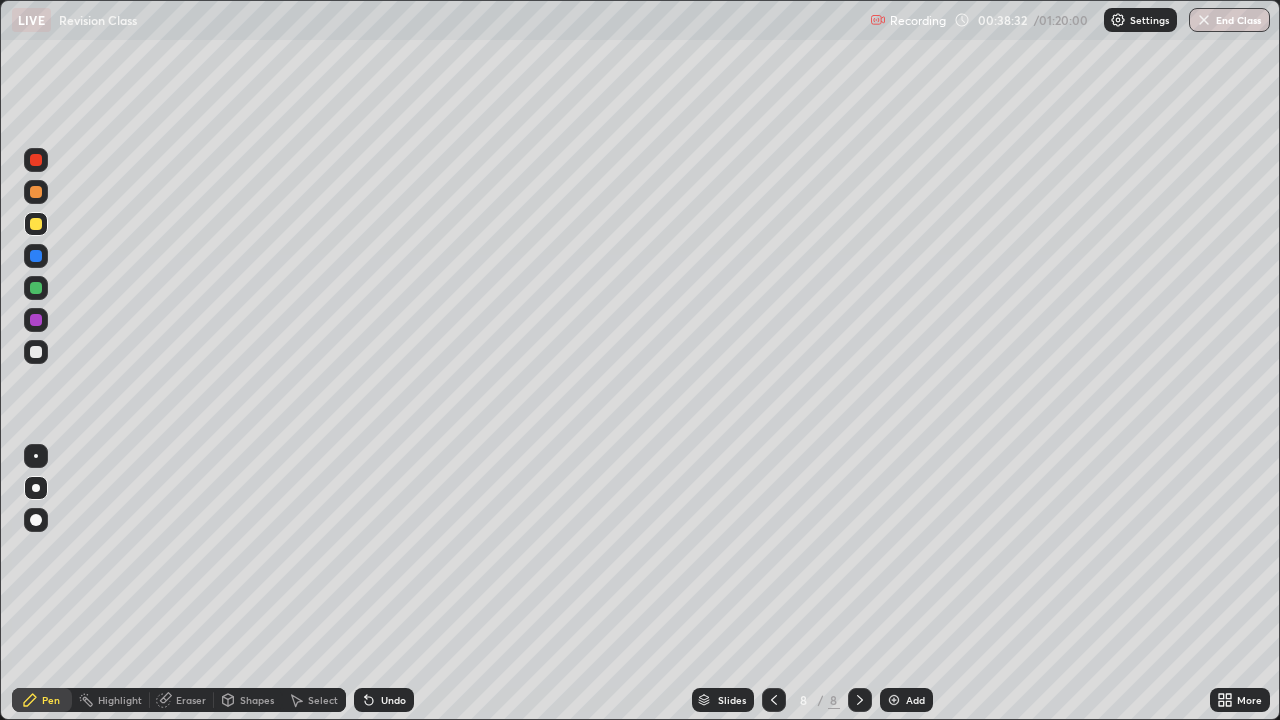 click on "Undo" at bounding box center [393, 700] 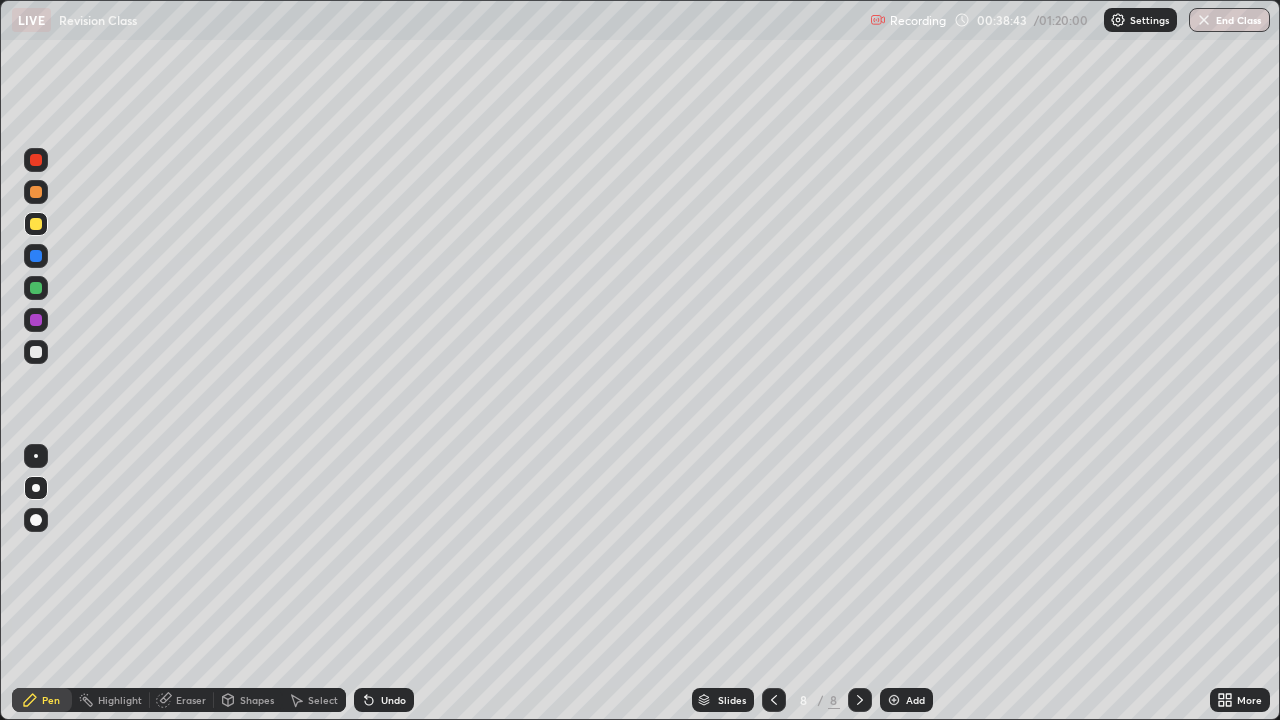 click 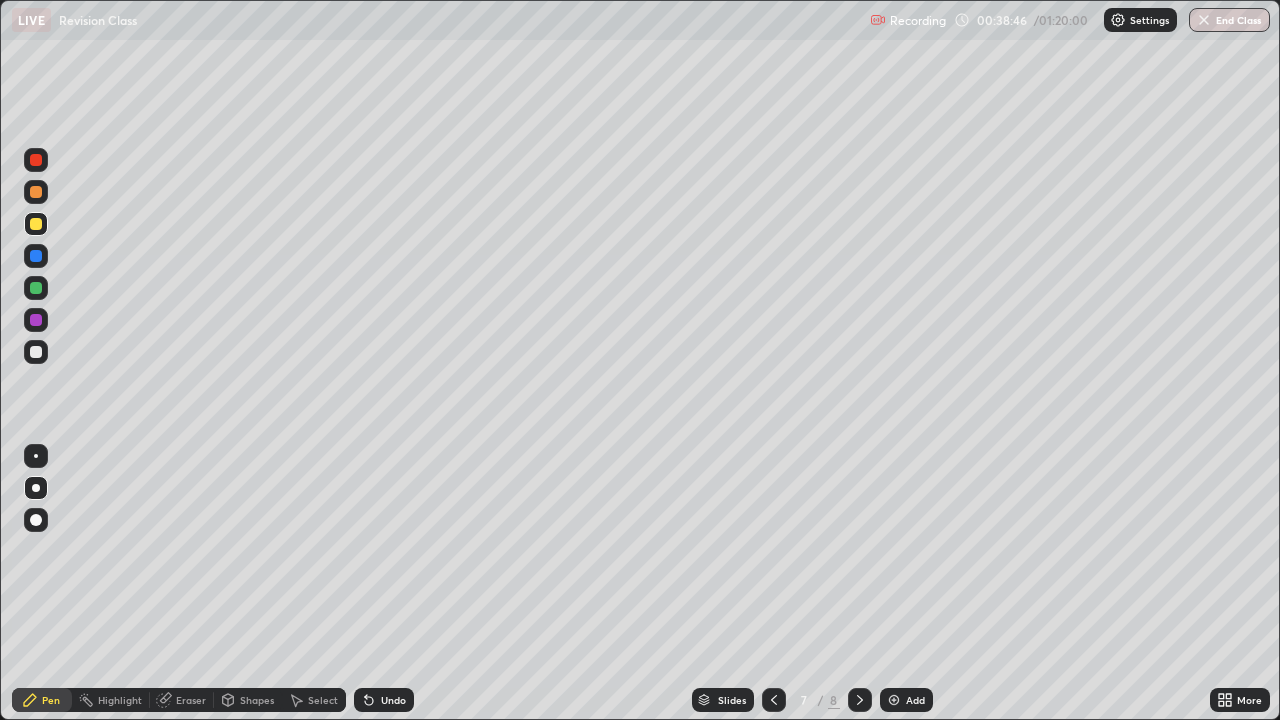 click 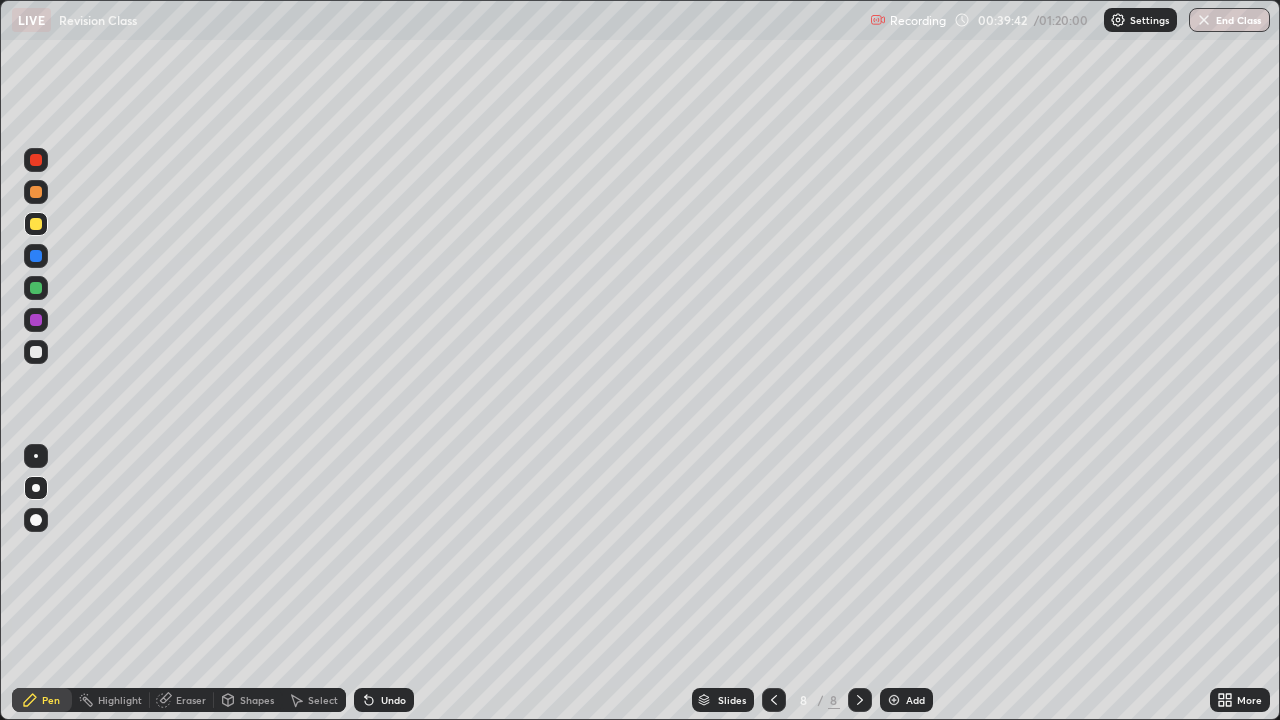 click 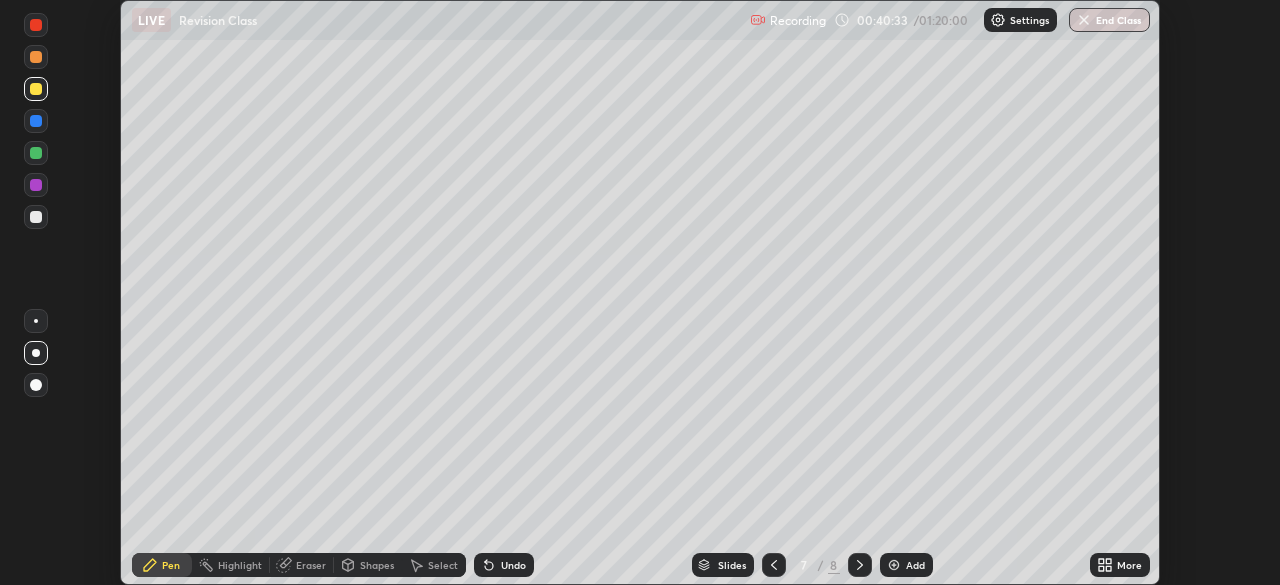 scroll, scrollTop: 585, scrollLeft: 1280, axis: both 